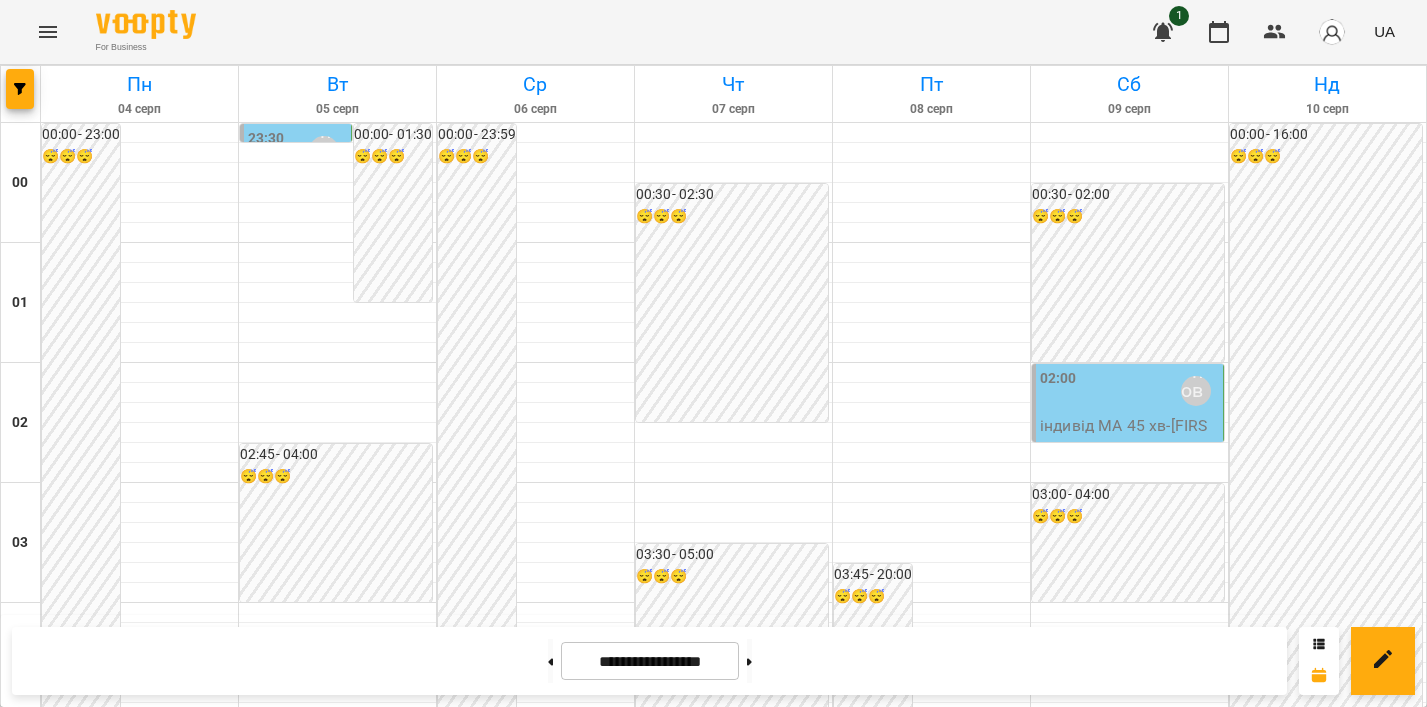 scroll, scrollTop: 0, scrollLeft: 0, axis: both 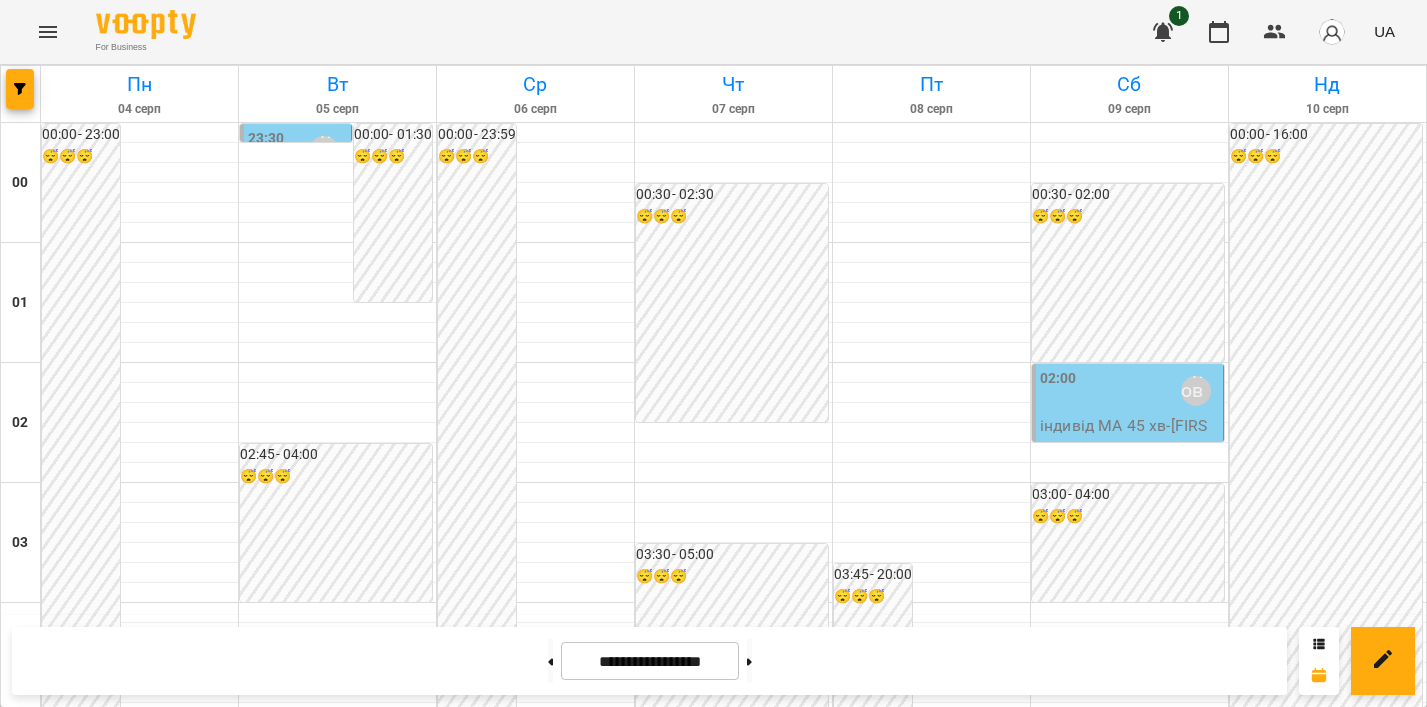 click 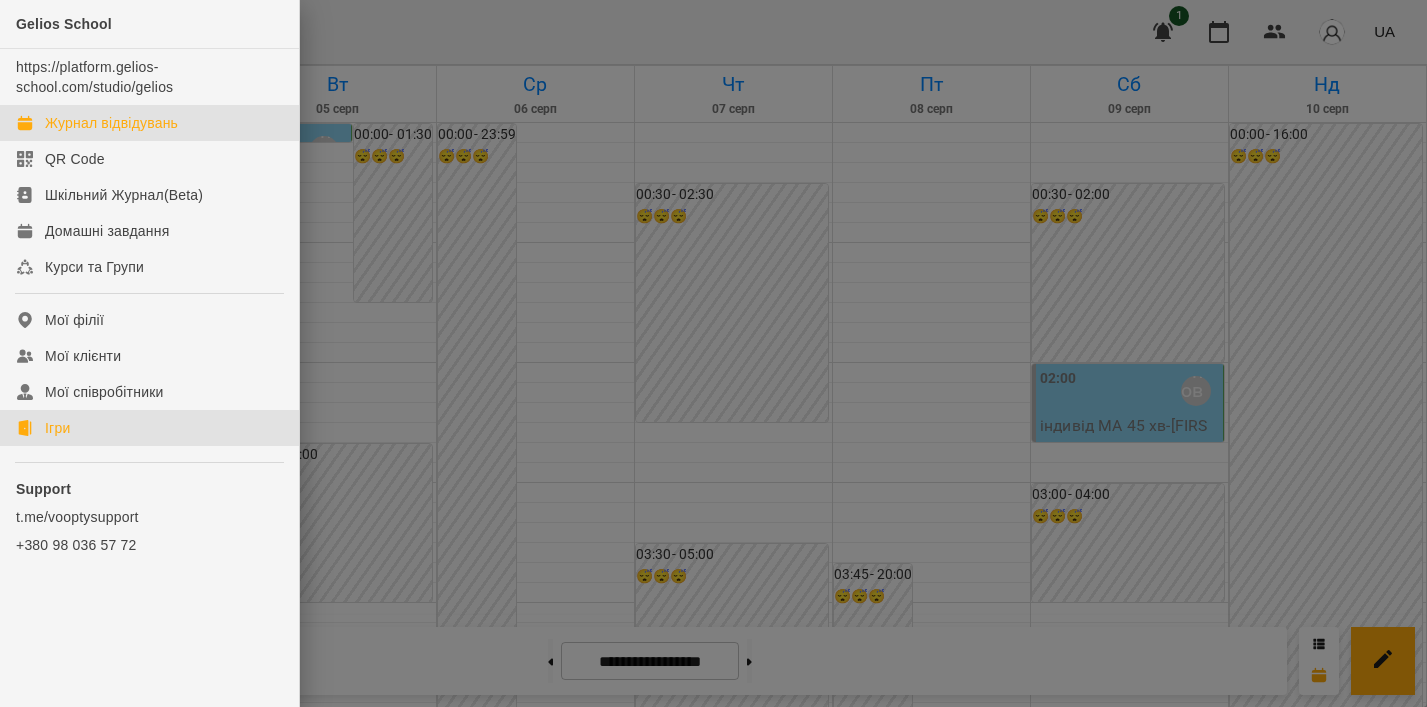 click on "Ігри" at bounding box center [57, 428] 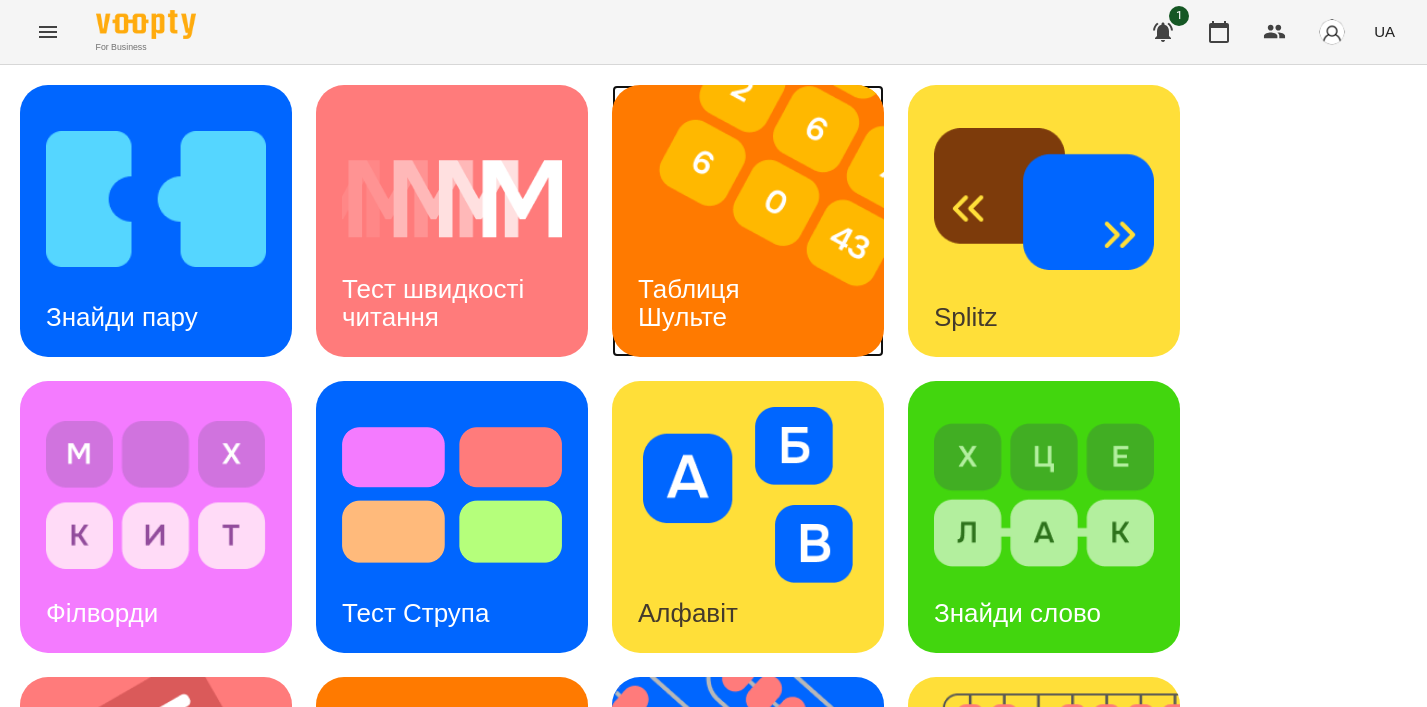 click at bounding box center (760, 221) 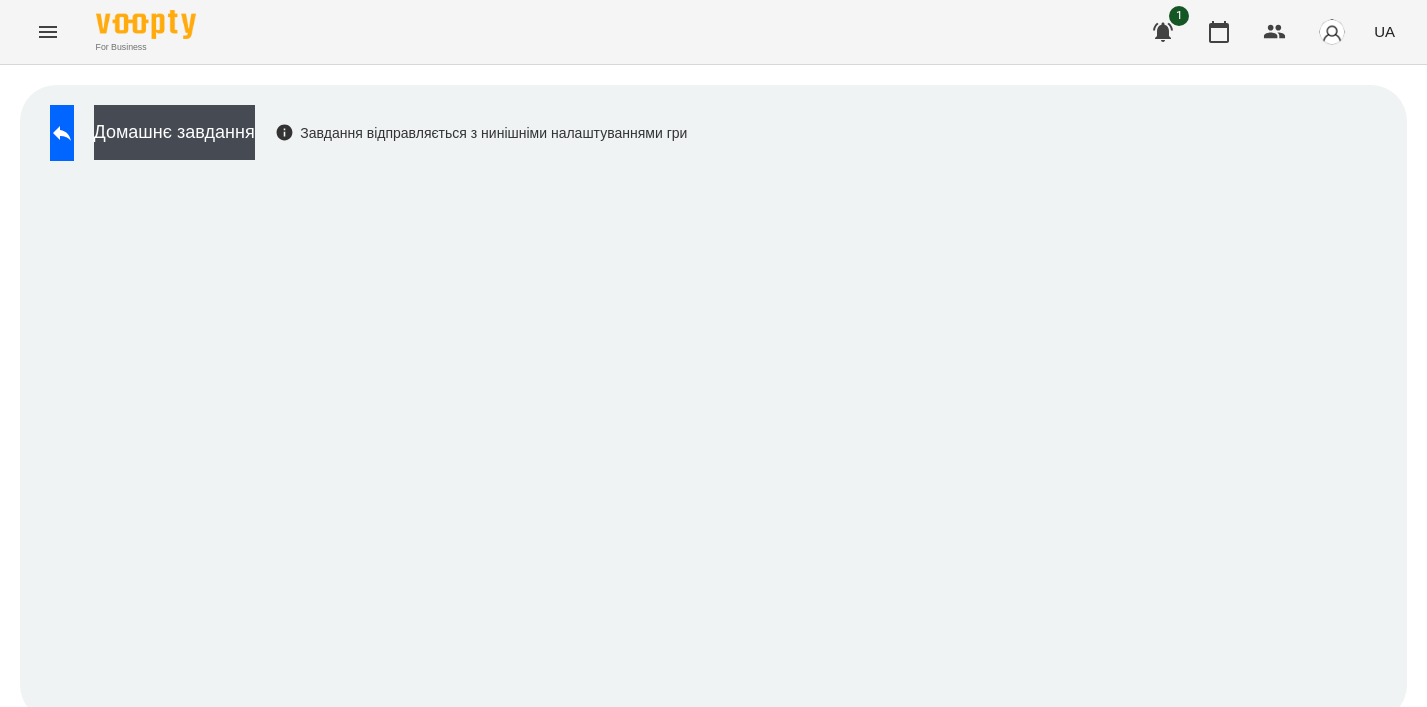 scroll, scrollTop: 1, scrollLeft: 0, axis: vertical 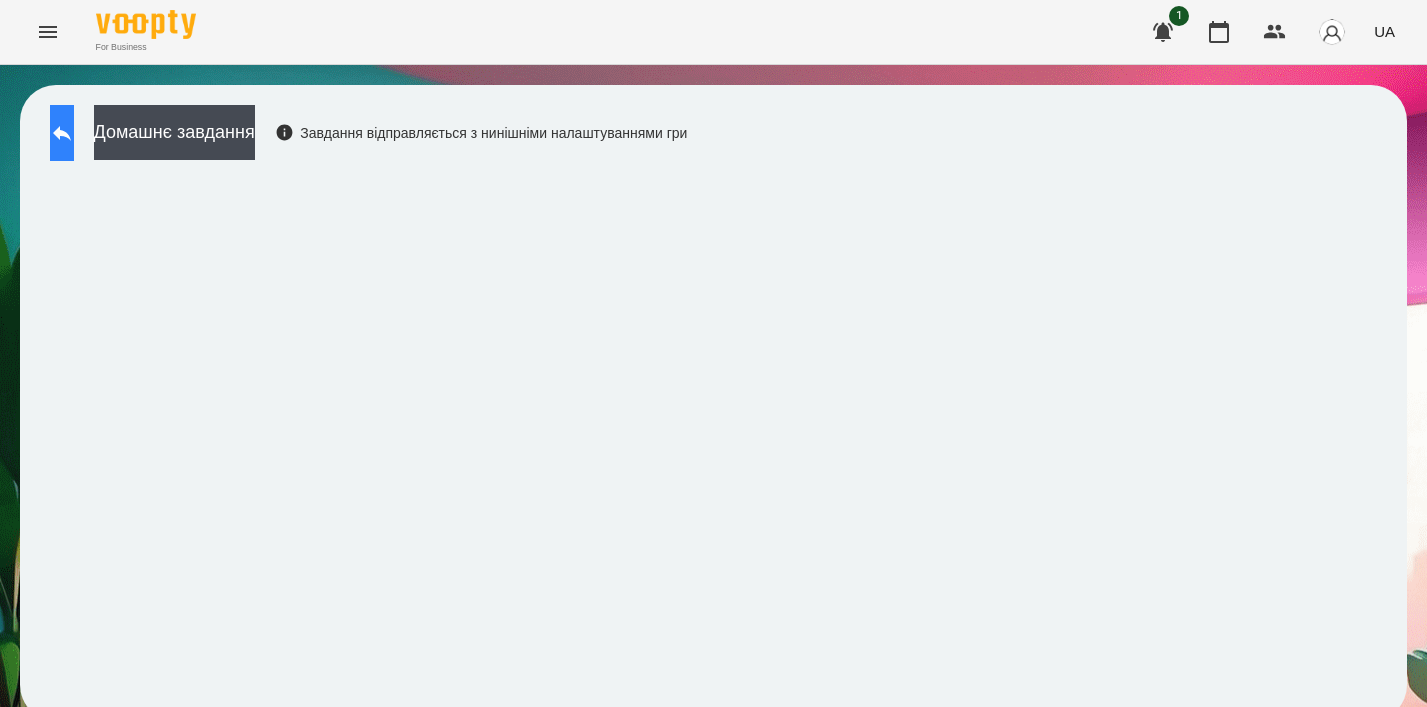 click at bounding box center (62, 133) 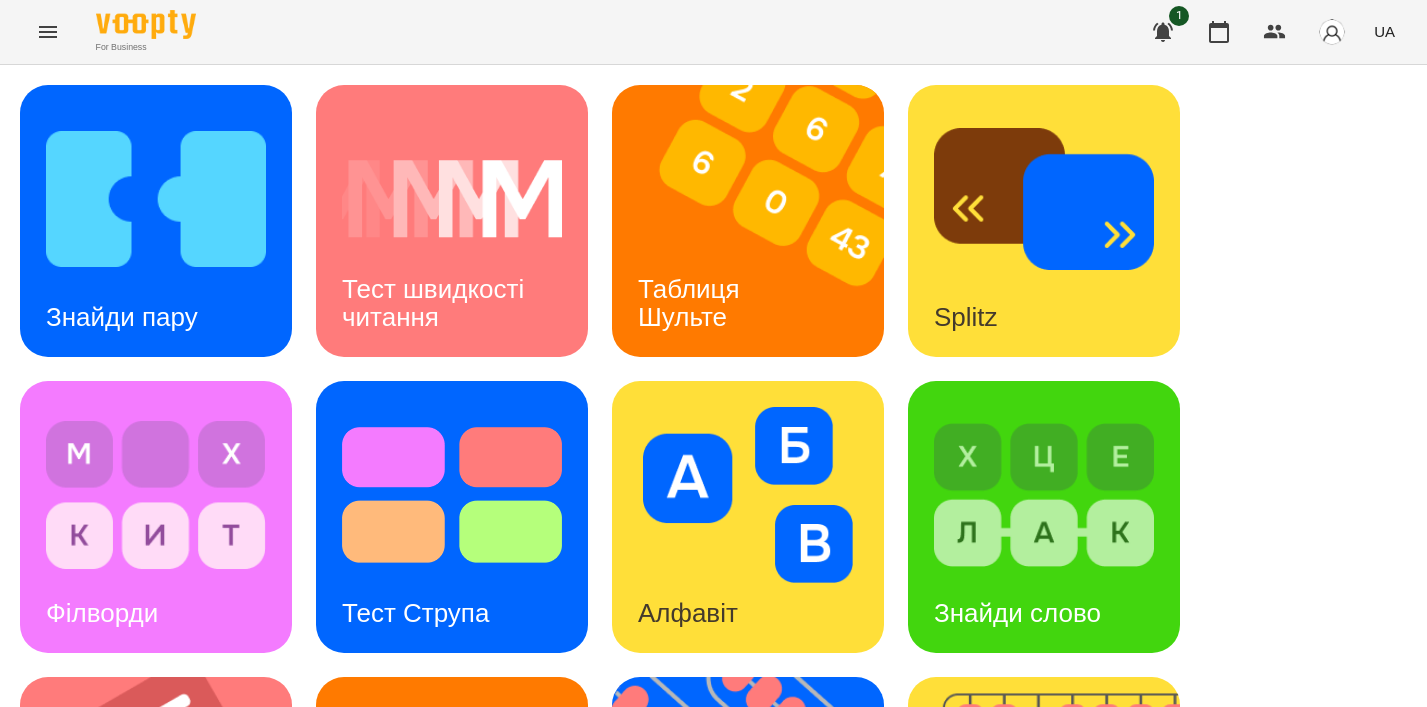 click on "Знайди пару Тест швидкості читання Таблиця
Шульте Splitz Філворди Тест Струпа Алфавіт Знайди слово Тексти Кіберкішка Флешкарти Абакус Знайди
Кіберкішку Мнемотехніка Ментальний
рахунок Стовпці Ділення множення" at bounding box center [713, 813] 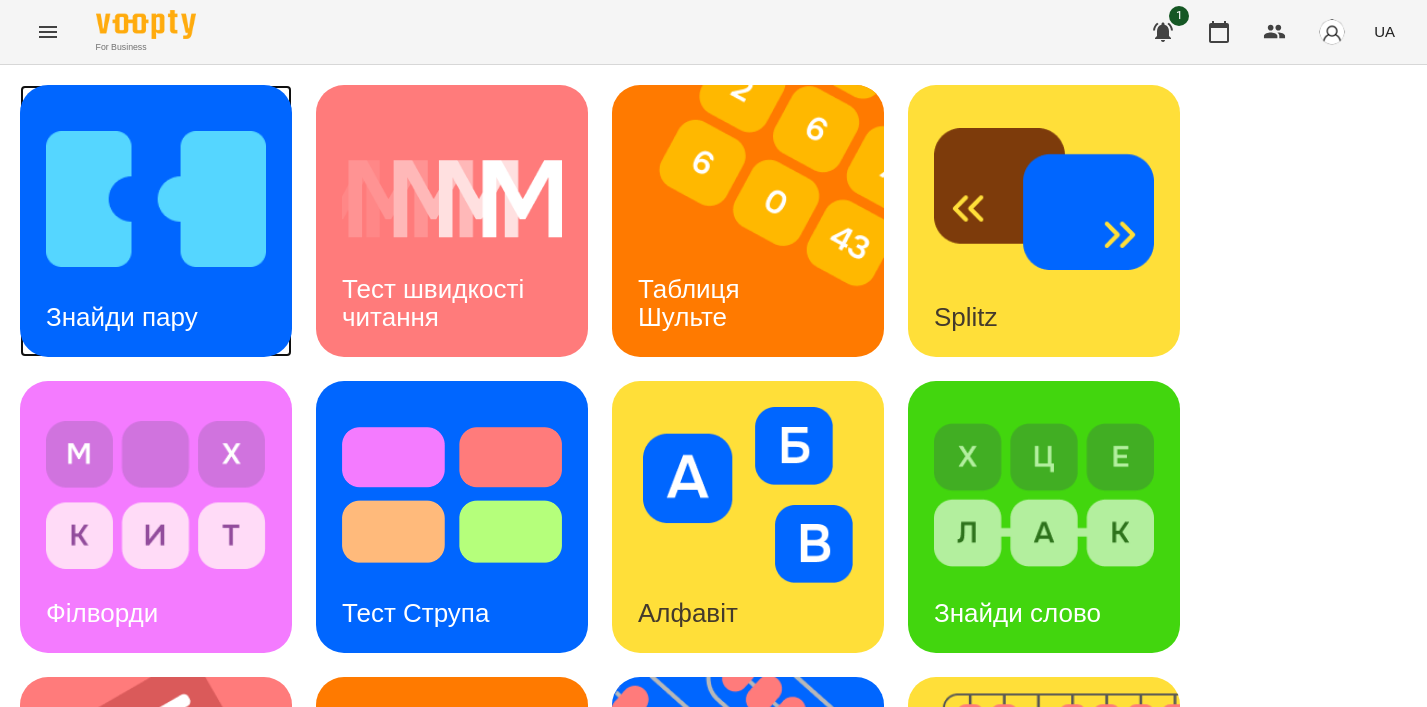 click on "Знайди пару" at bounding box center [122, 317] 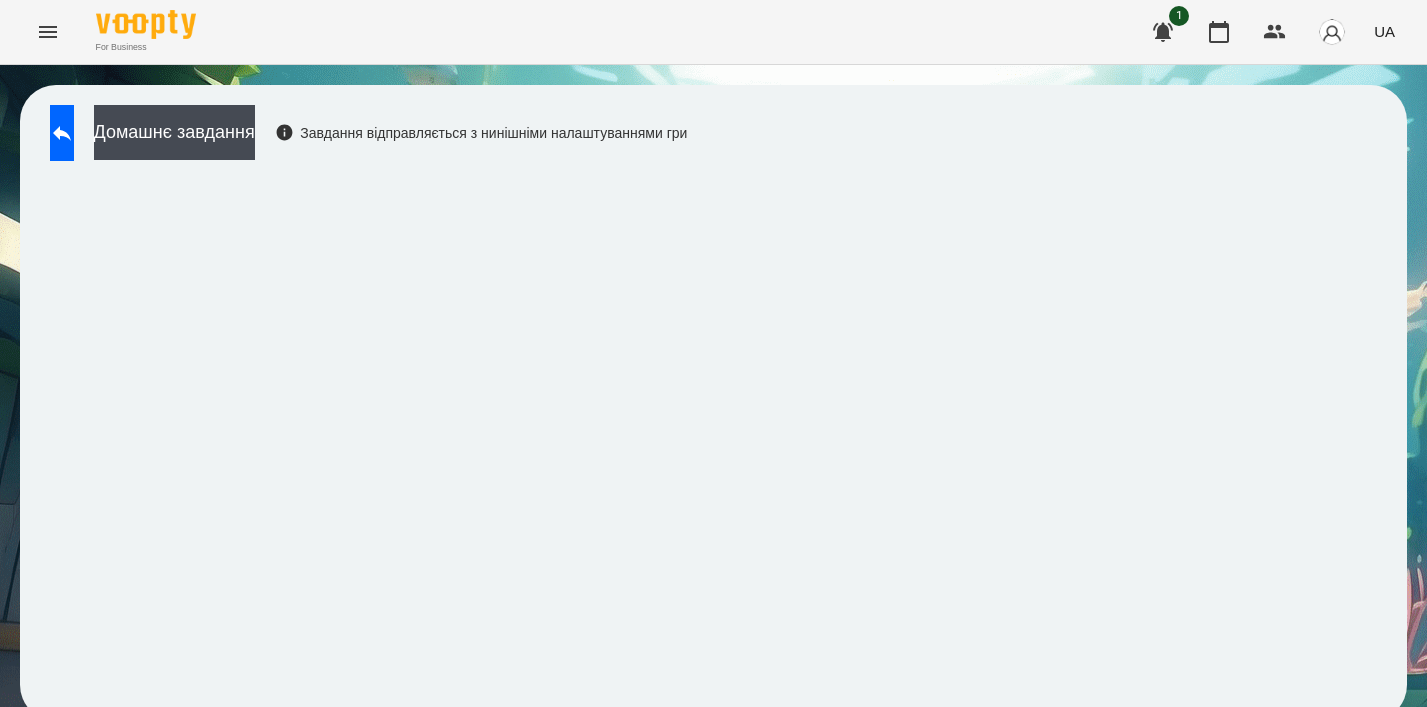 click on "Домашнє завдання Завдання відправляється з нинішніми налаштуваннями гри" at bounding box center [363, 138] 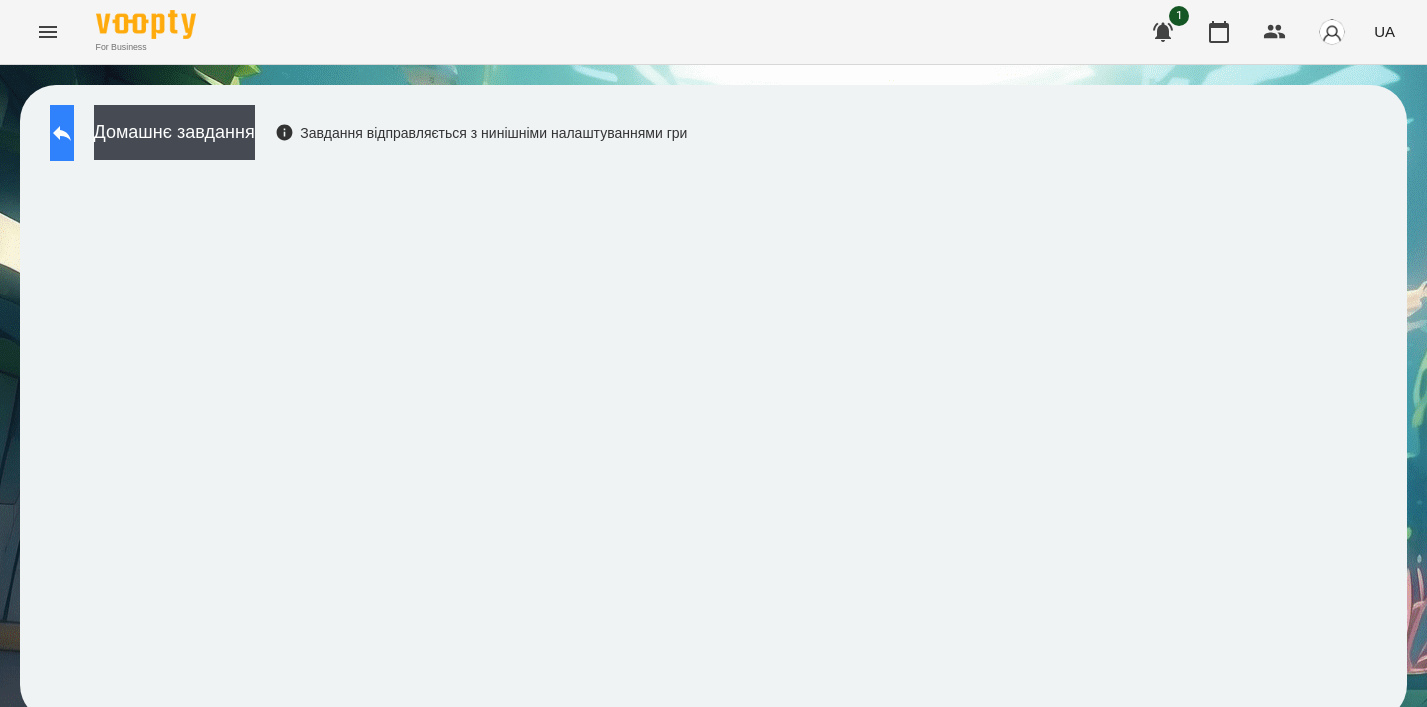 click 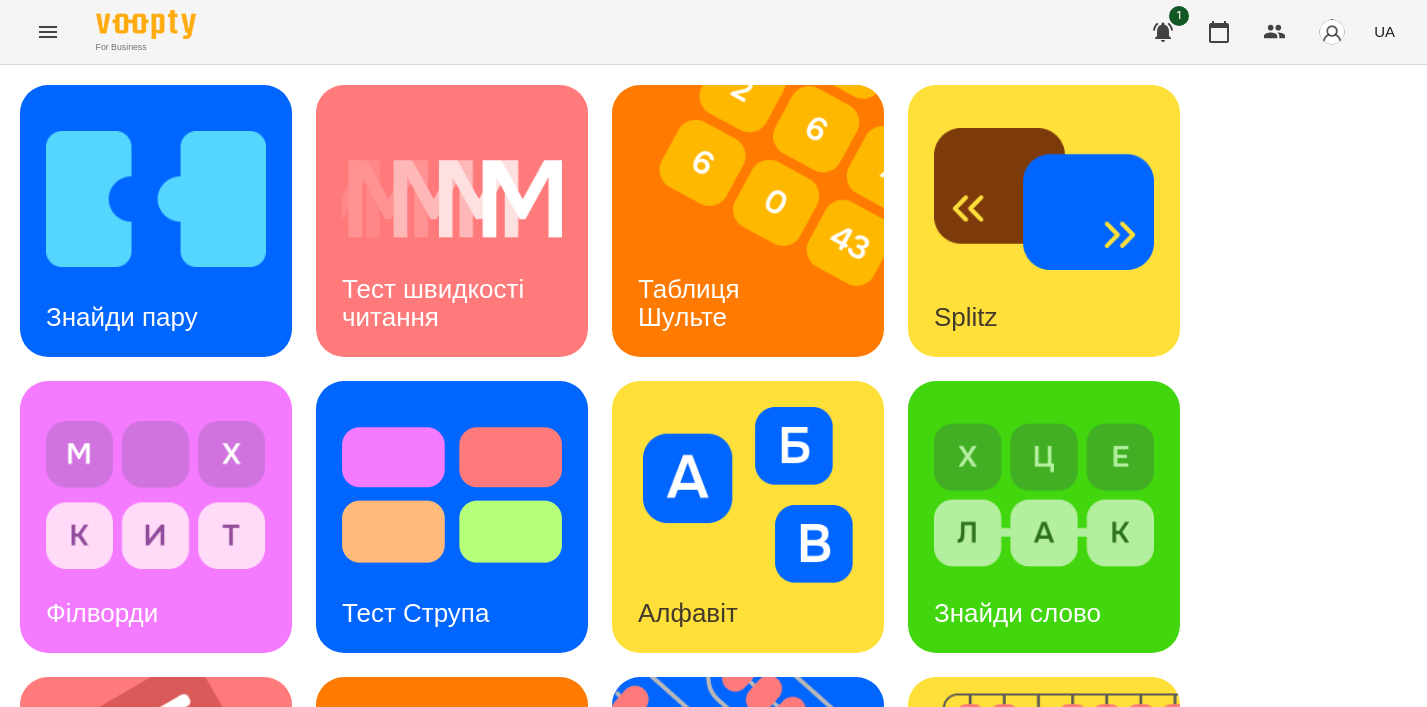 scroll, scrollTop: 778, scrollLeft: 0, axis: vertical 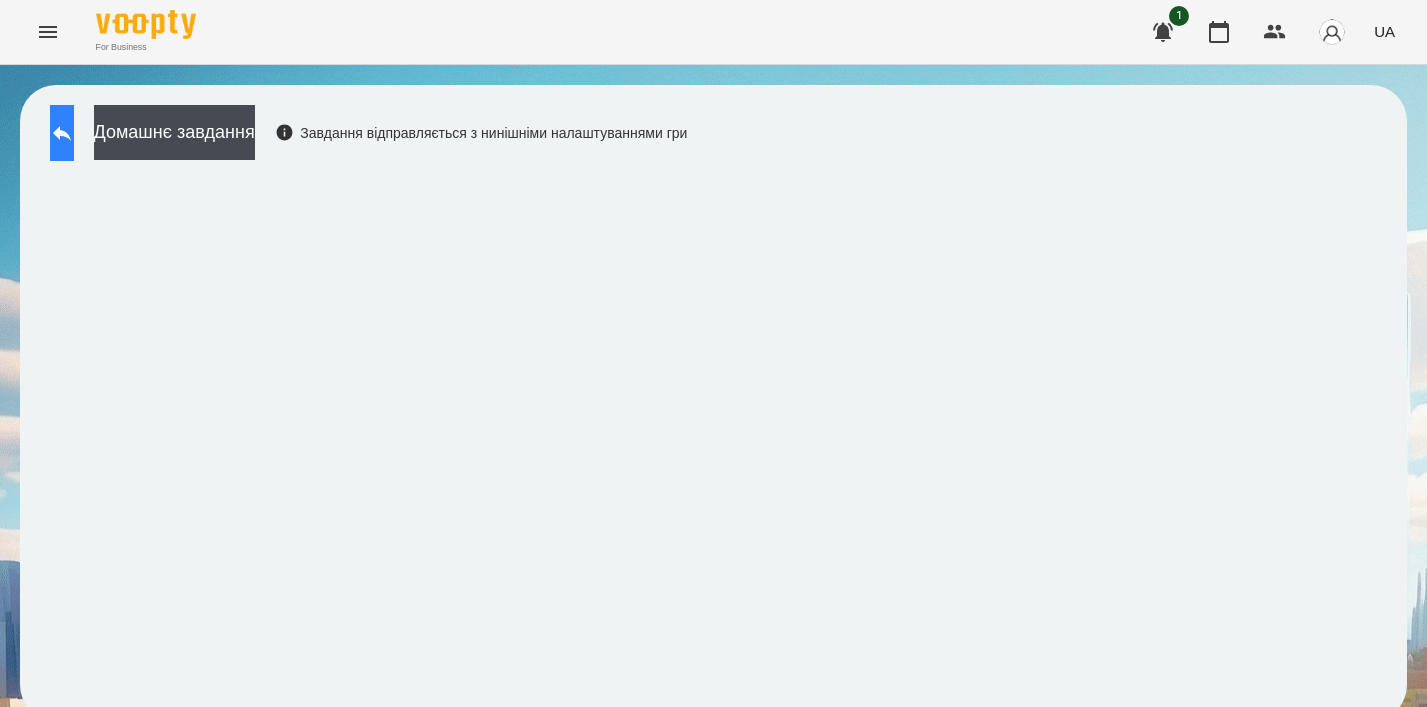 click 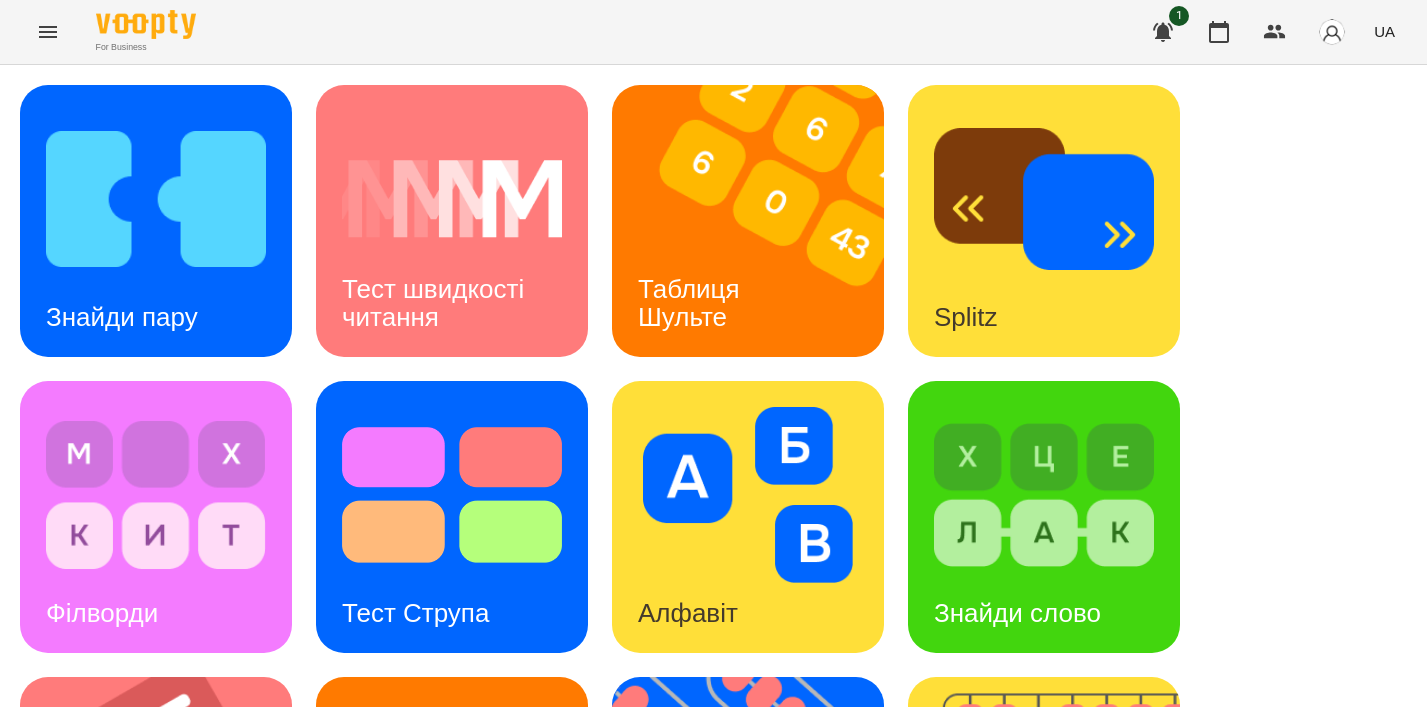 scroll, scrollTop: 844, scrollLeft: 0, axis: vertical 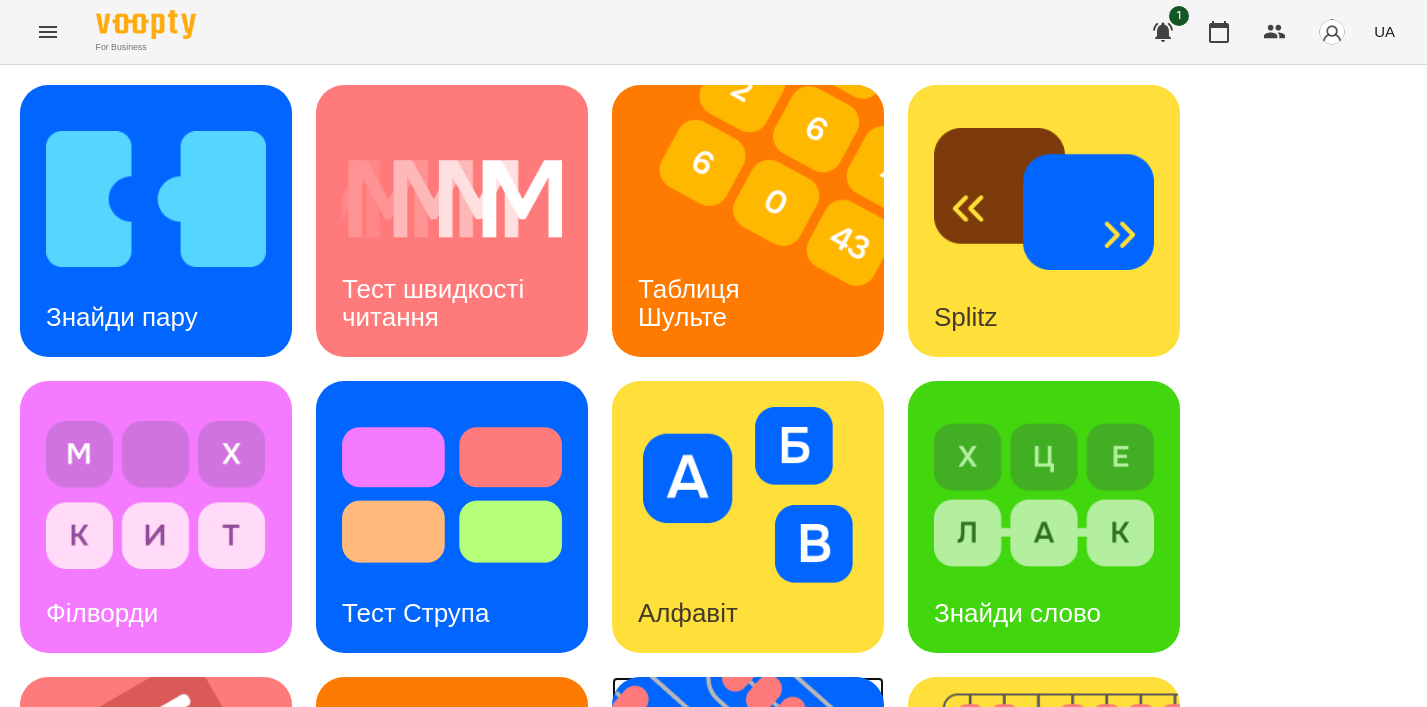 click on "Флешкарти" at bounding box center (706, 909) 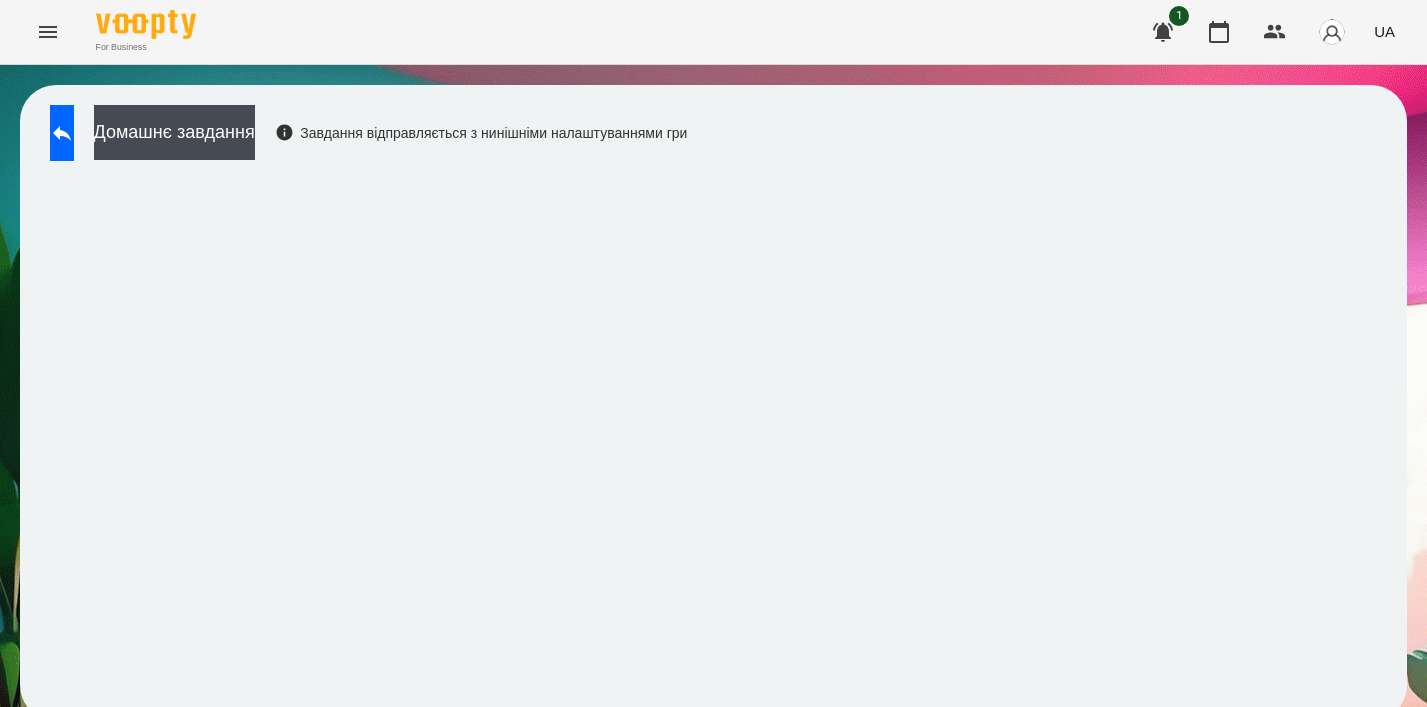 scroll, scrollTop: 14, scrollLeft: 0, axis: vertical 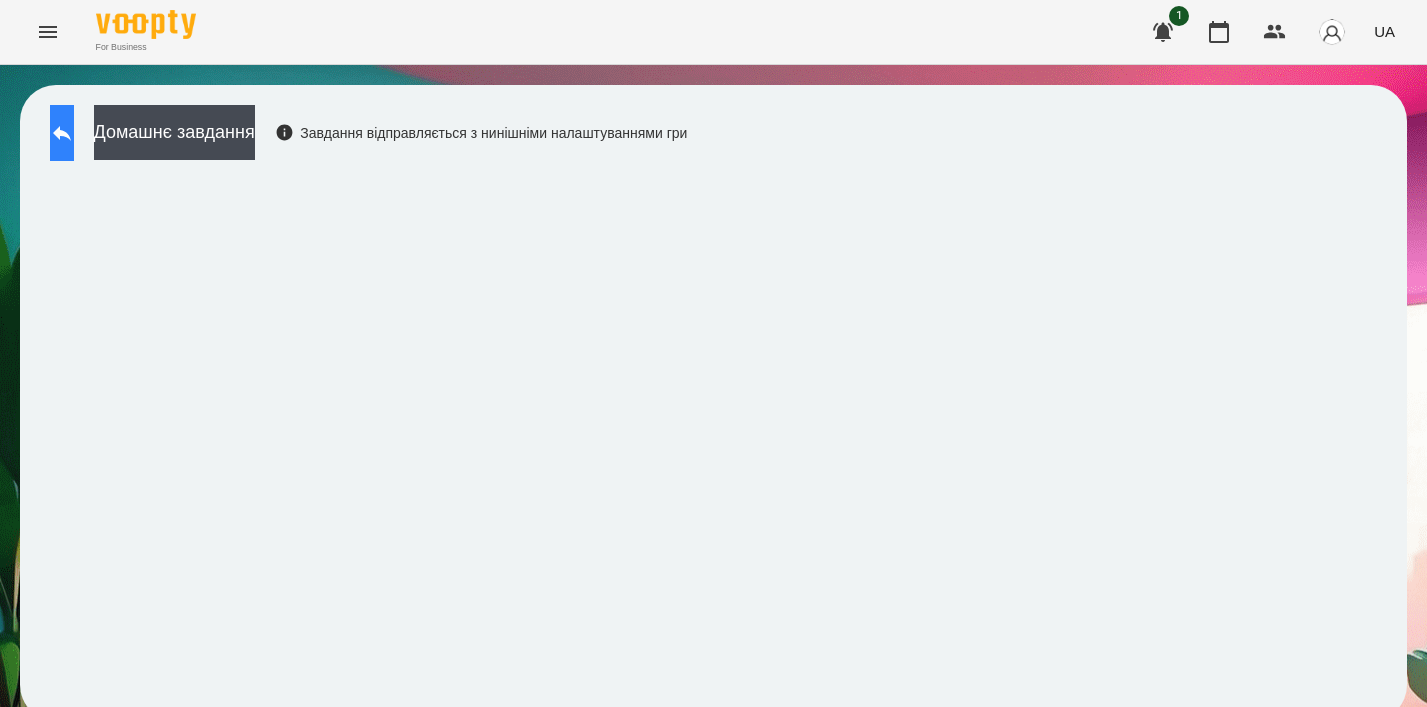 click 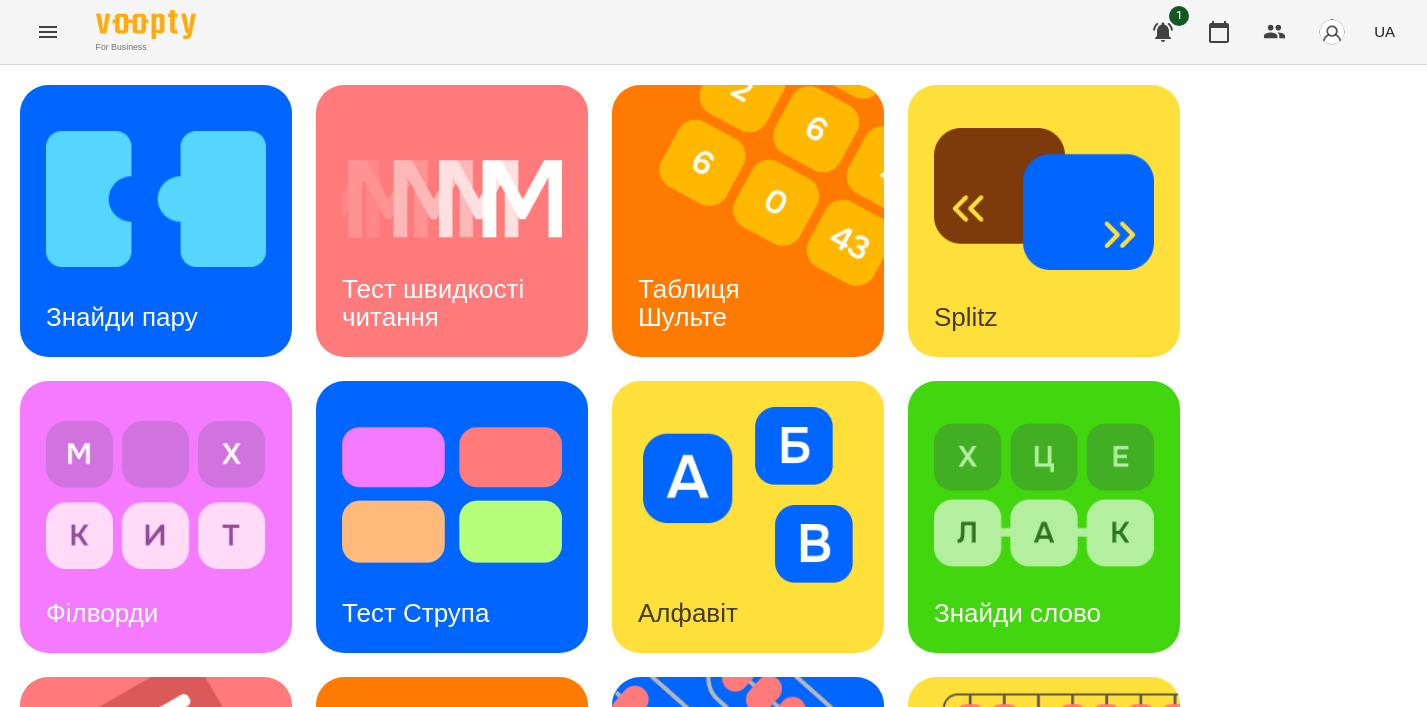 scroll, scrollTop: 638, scrollLeft: 0, axis: vertical 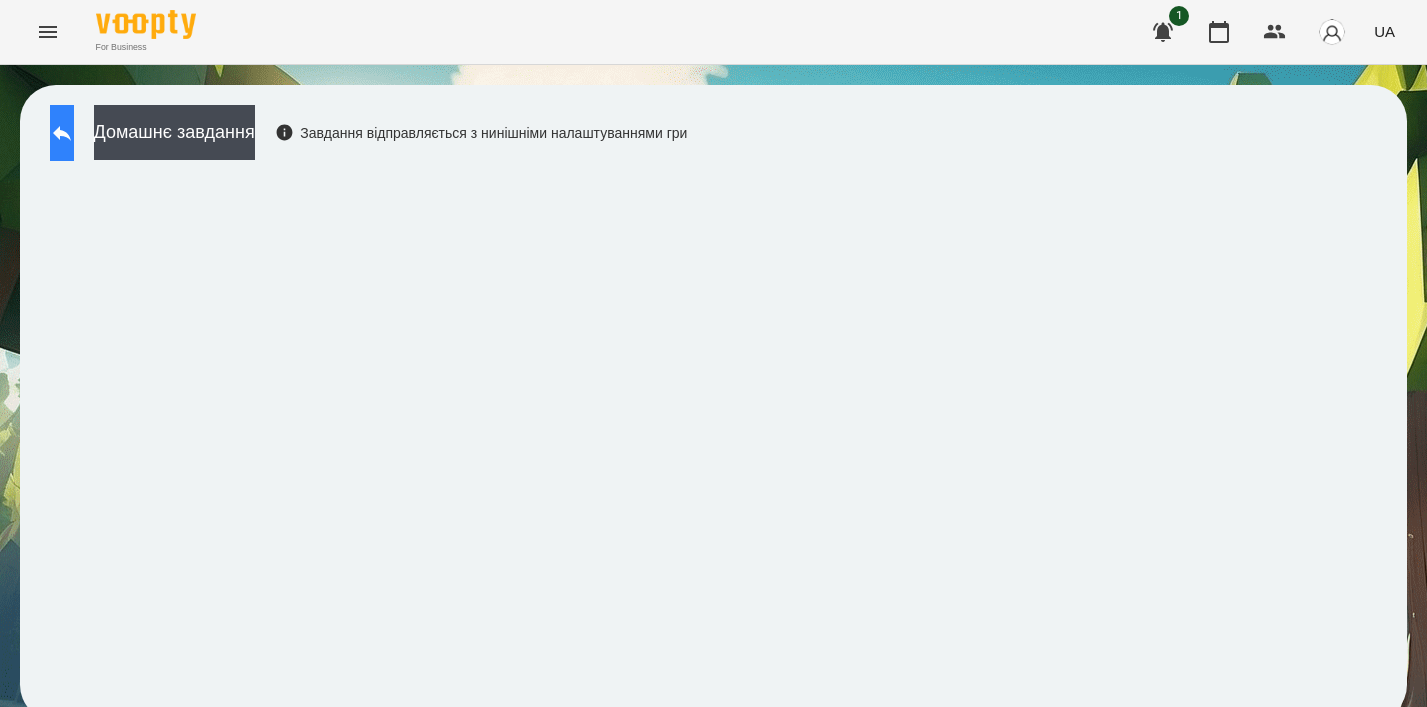 click 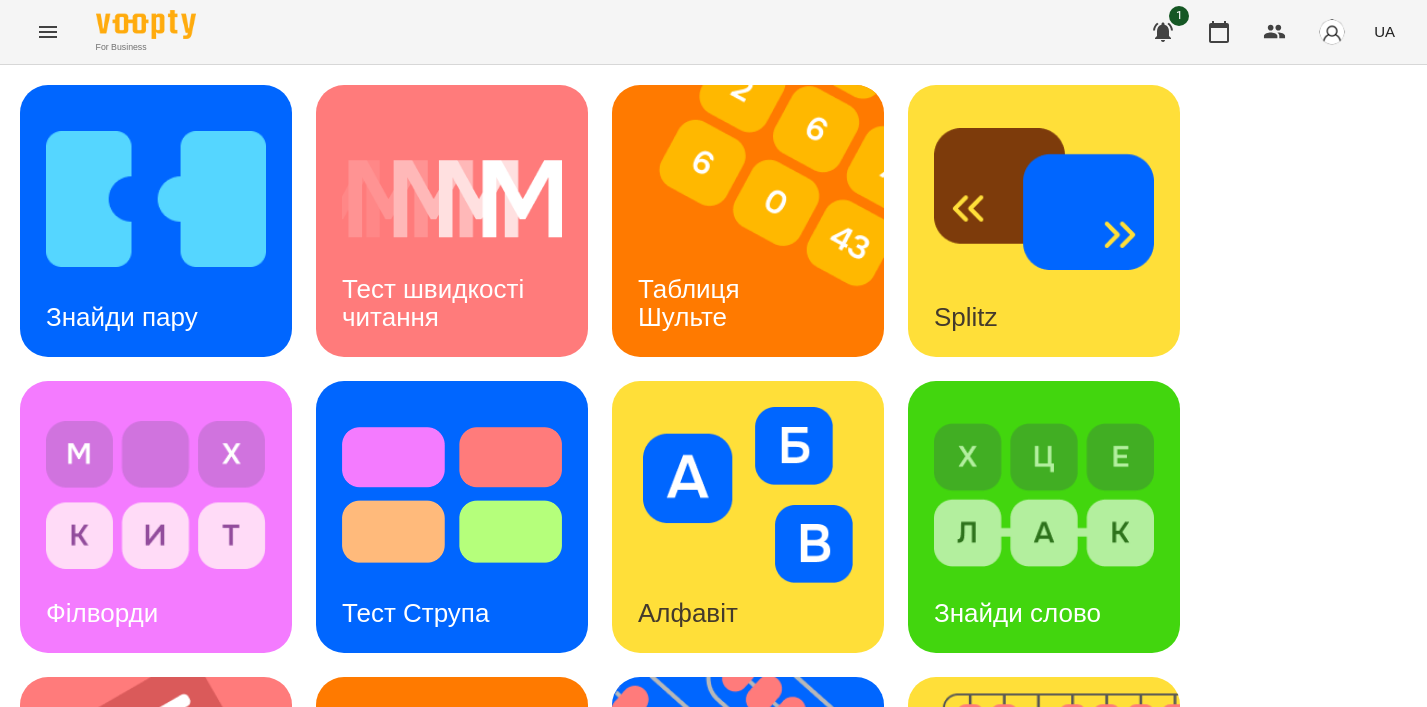 scroll, scrollTop: 854, scrollLeft: 0, axis: vertical 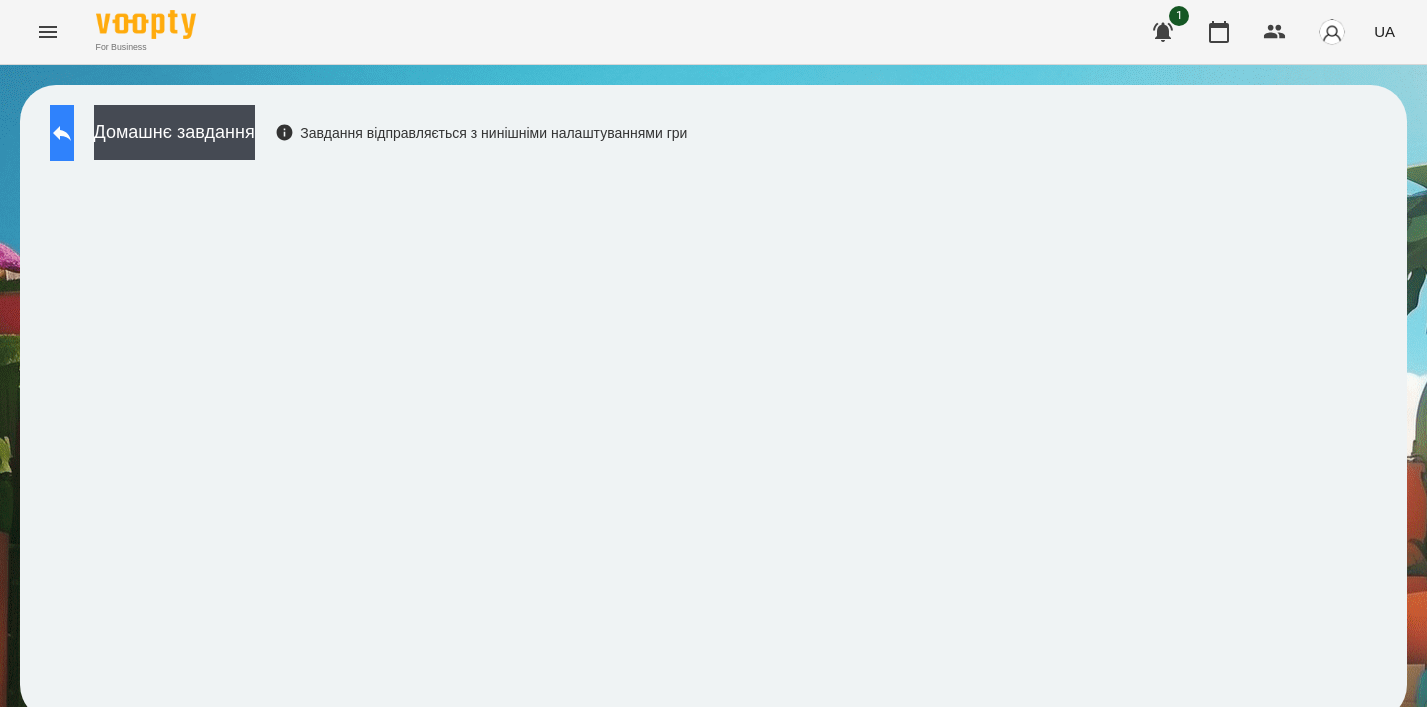 click 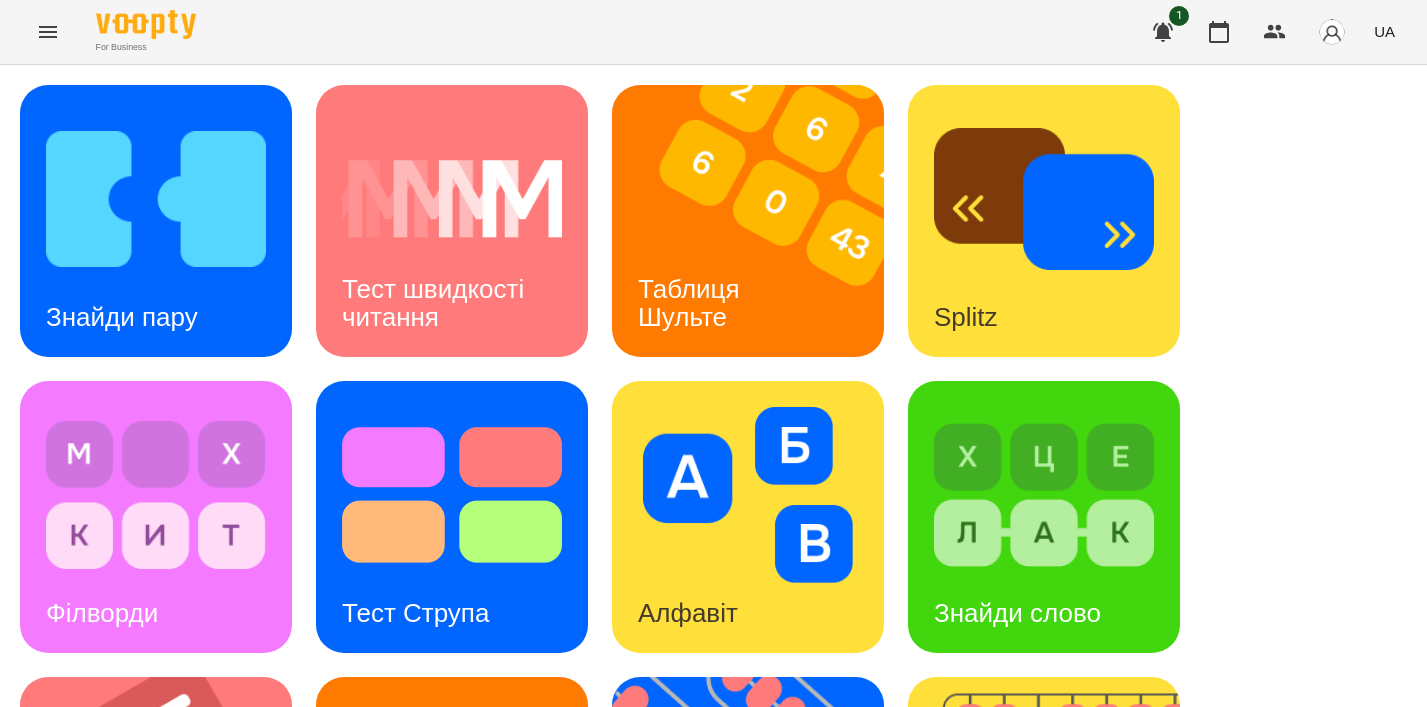 scroll, scrollTop: 731, scrollLeft: 0, axis: vertical 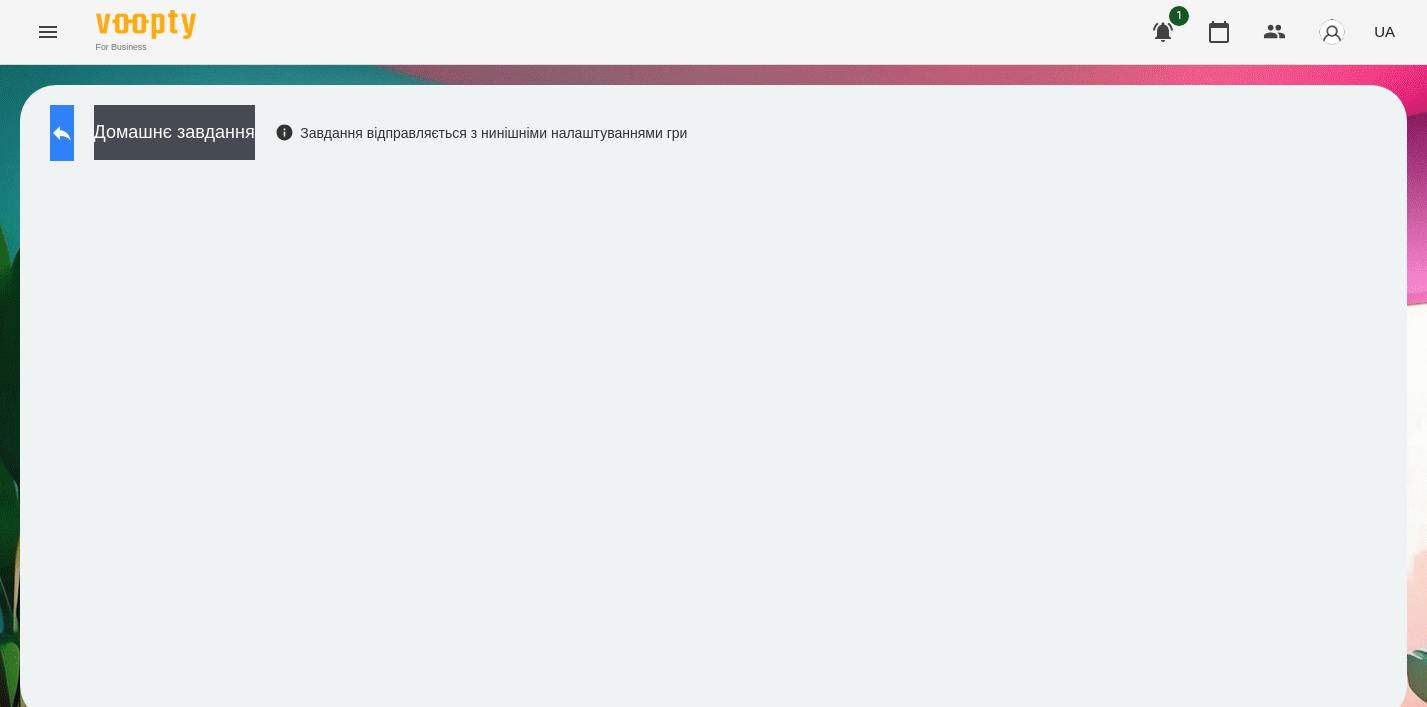 click 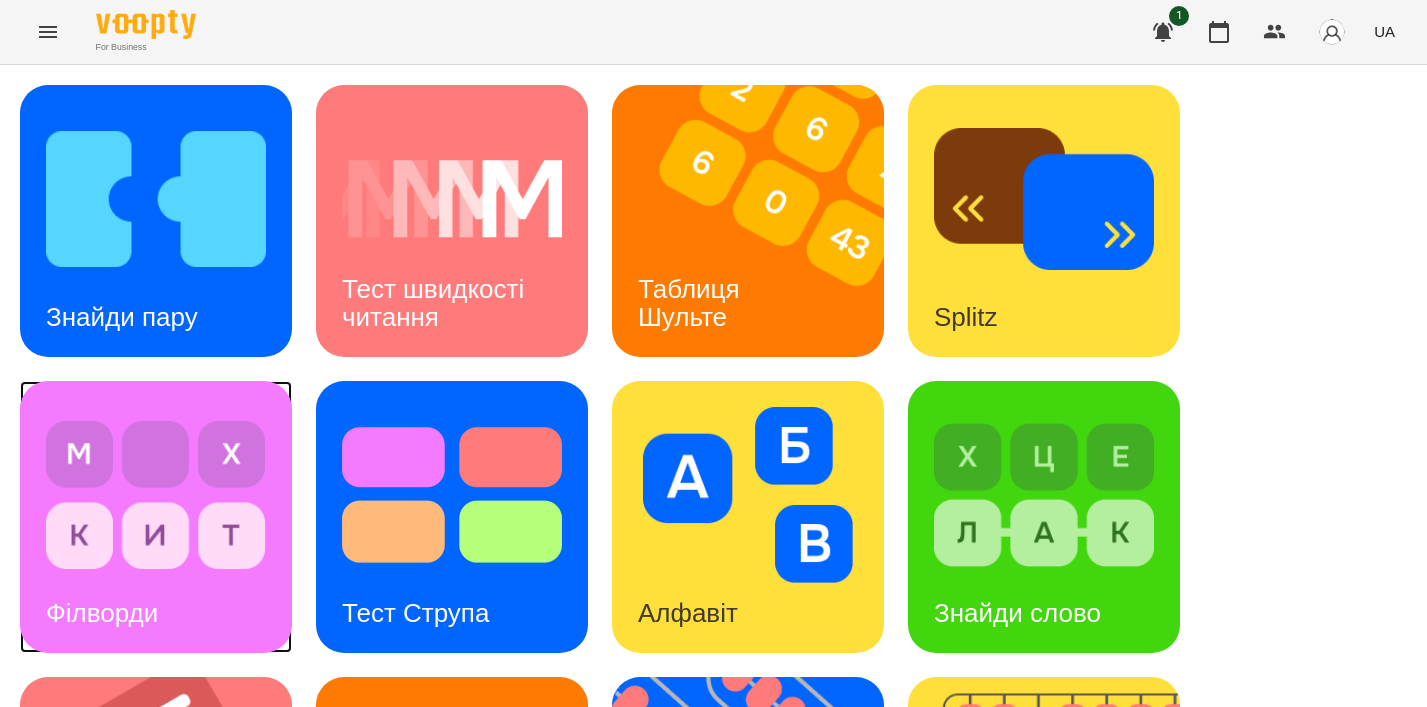 click at bounding box center [156, 495] 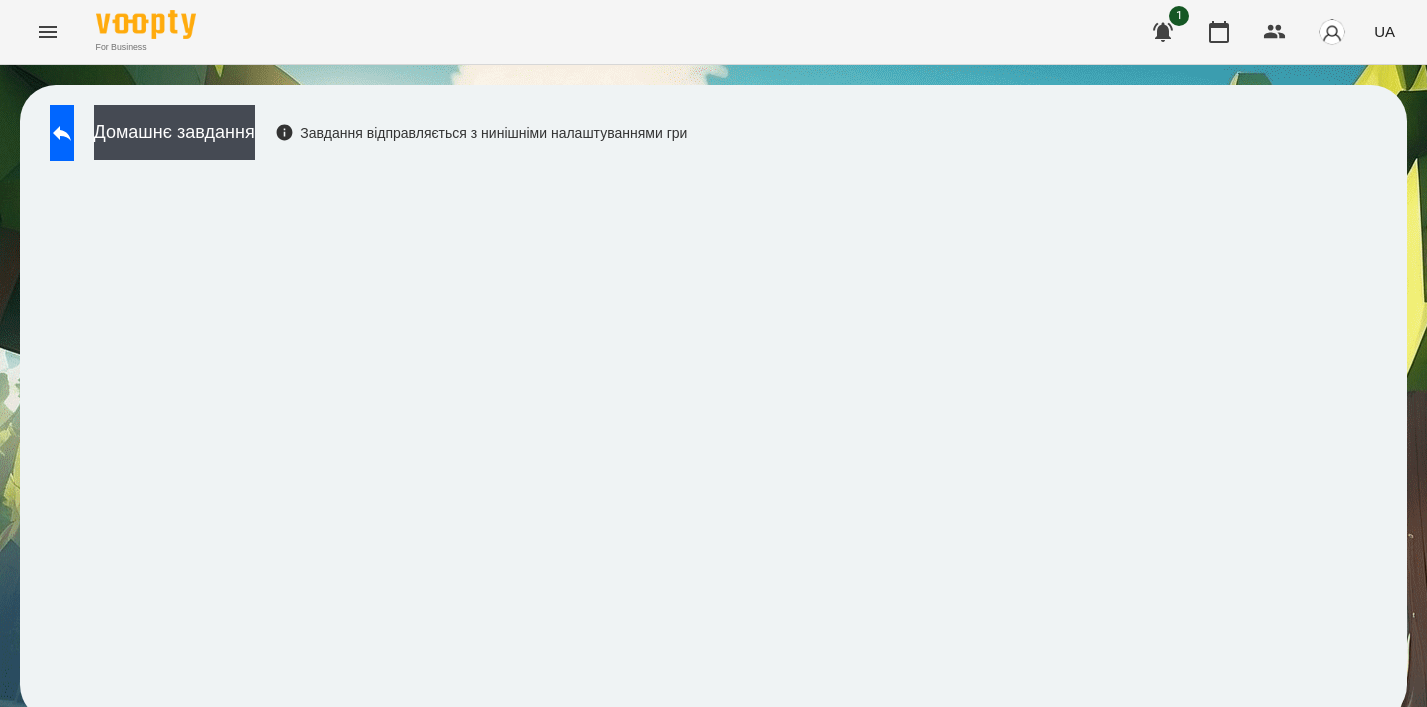 scroll, scrollTop: 14, scrollLeft: 0, axis: vertical 